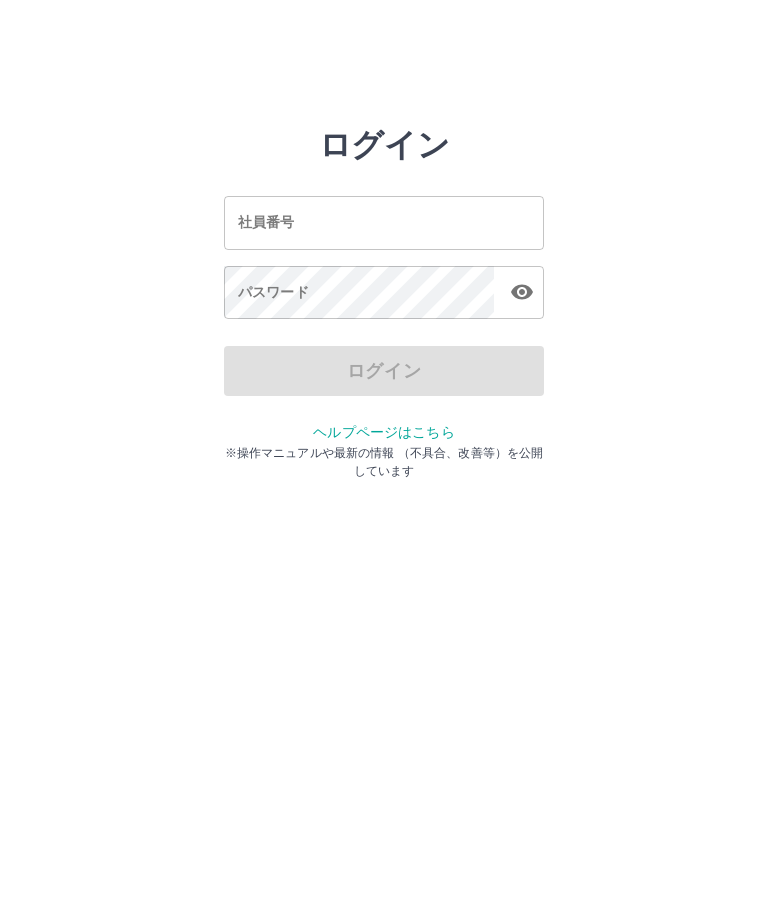 scroll, scrollTop: 0, scrollLeft: 0, axis: both 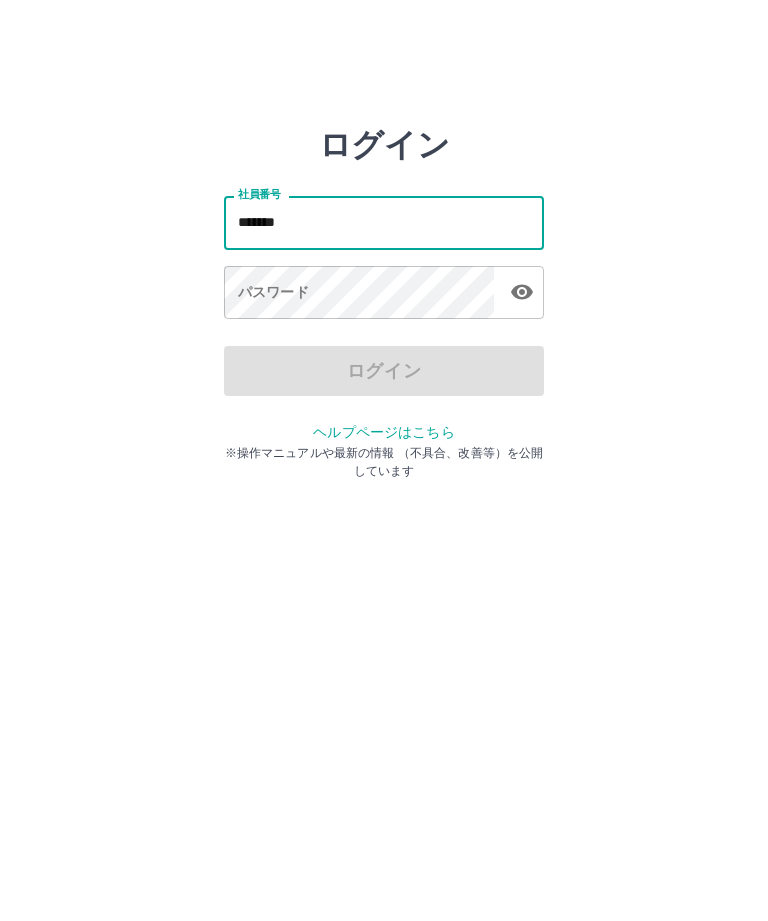 type on "*******" 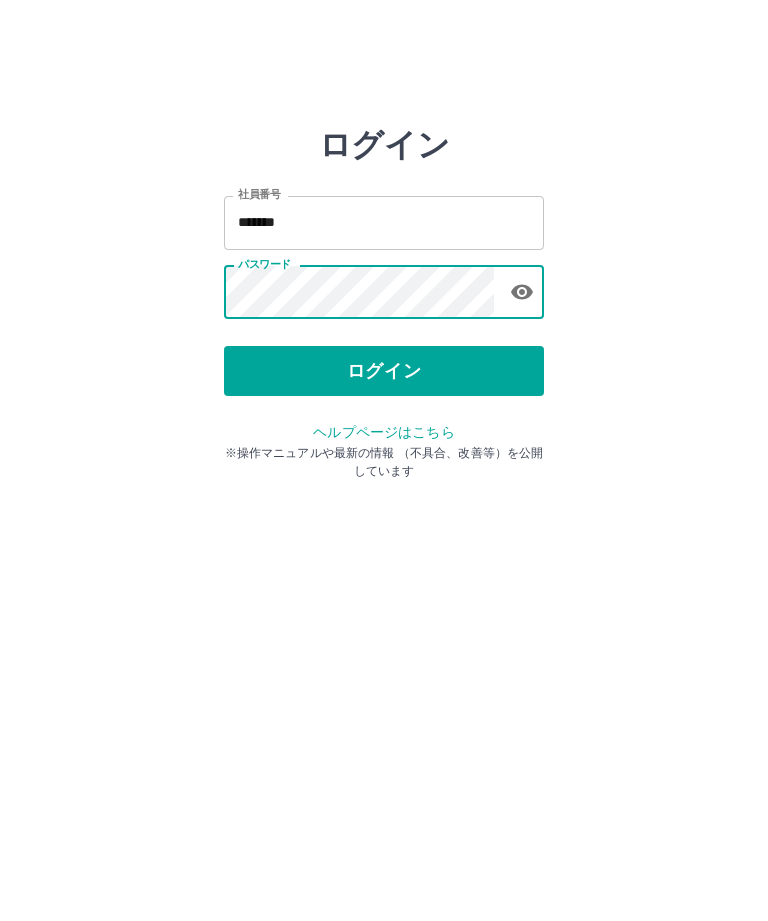 click 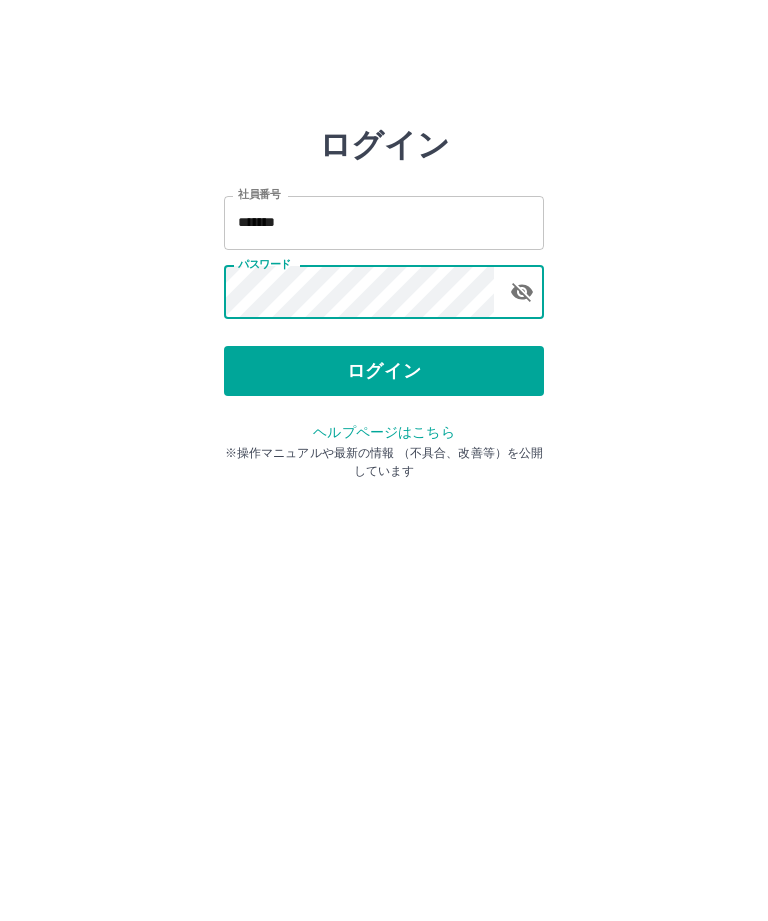 click on "ログイン" at bounding box center (384, 371) 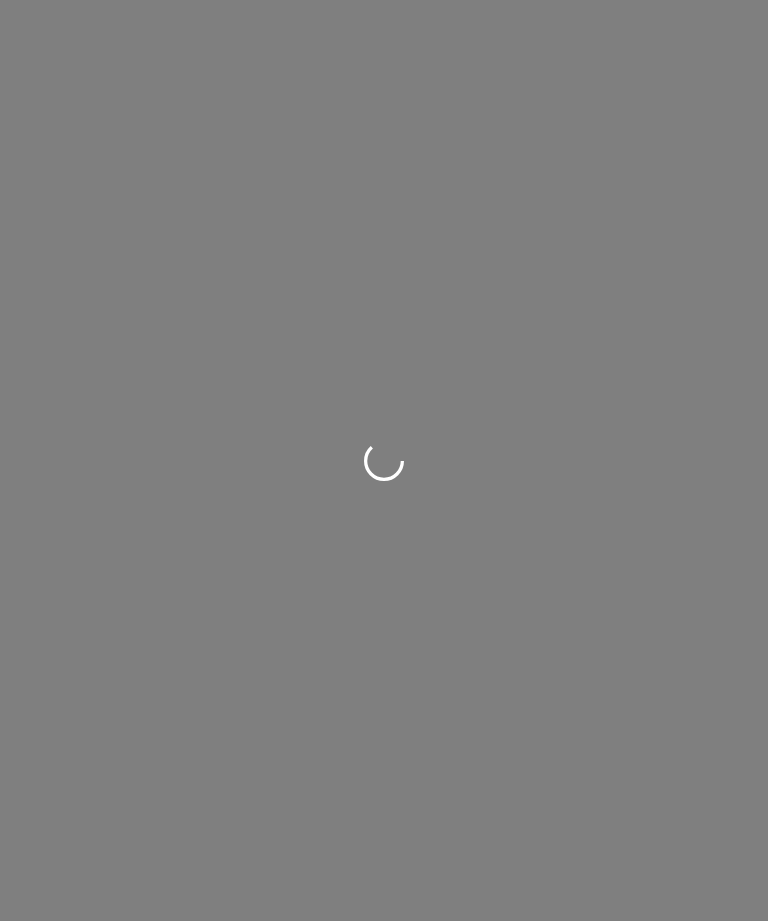 scroll, scrollTop: 0, scrollLeft: 0, axis: both 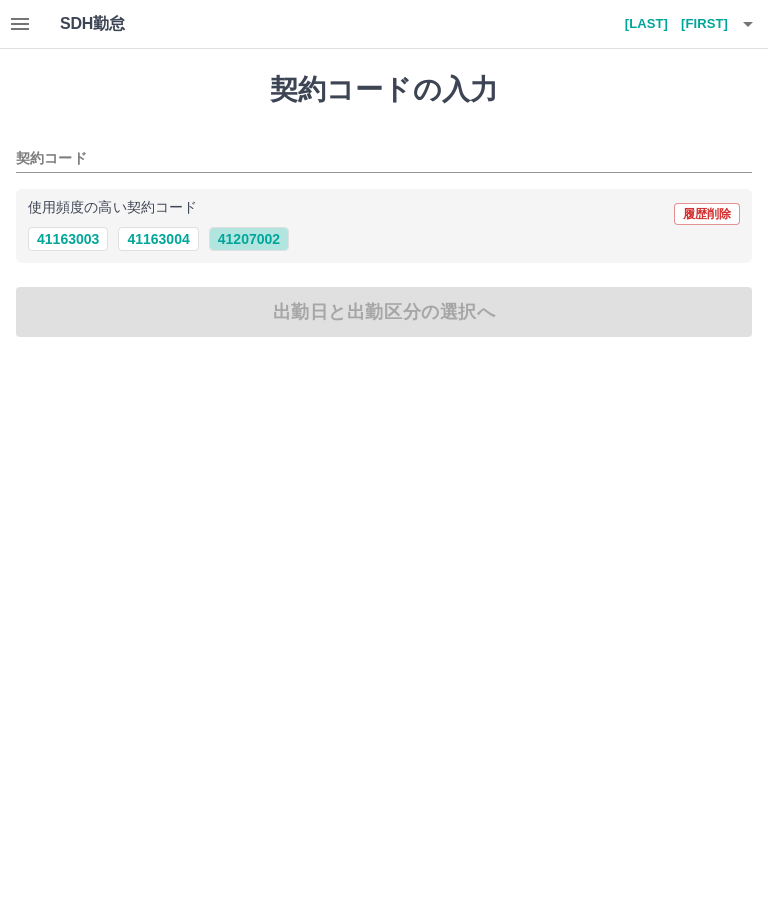 click on "41207002" at bounding box center (249, 239) 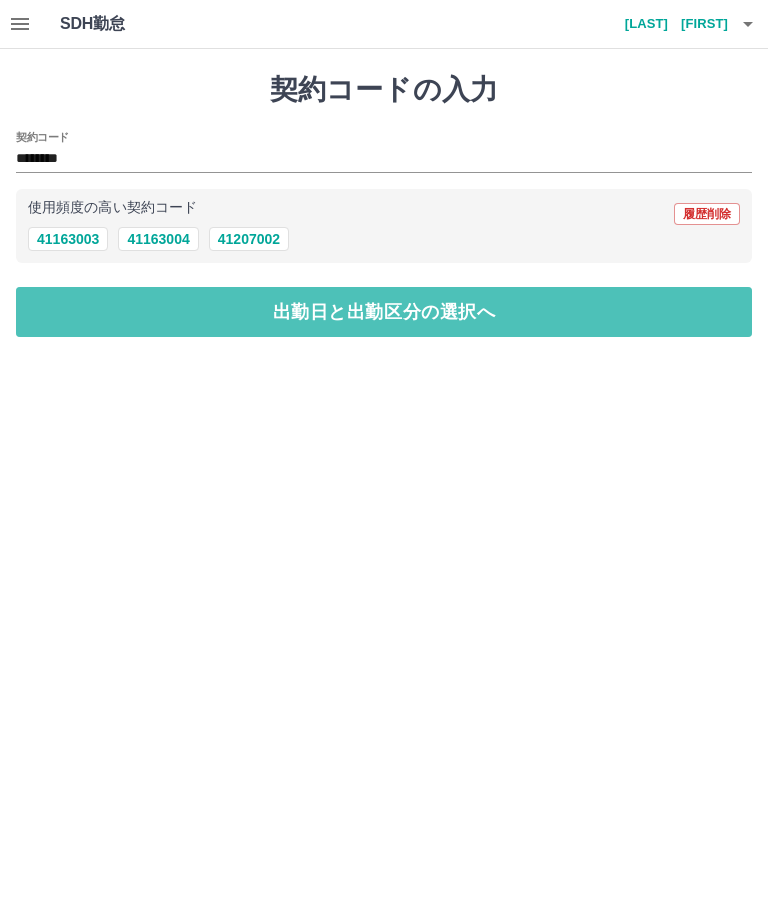 click on "出勤日と出勤区分の選択へ" at bounding box center (384, 312) 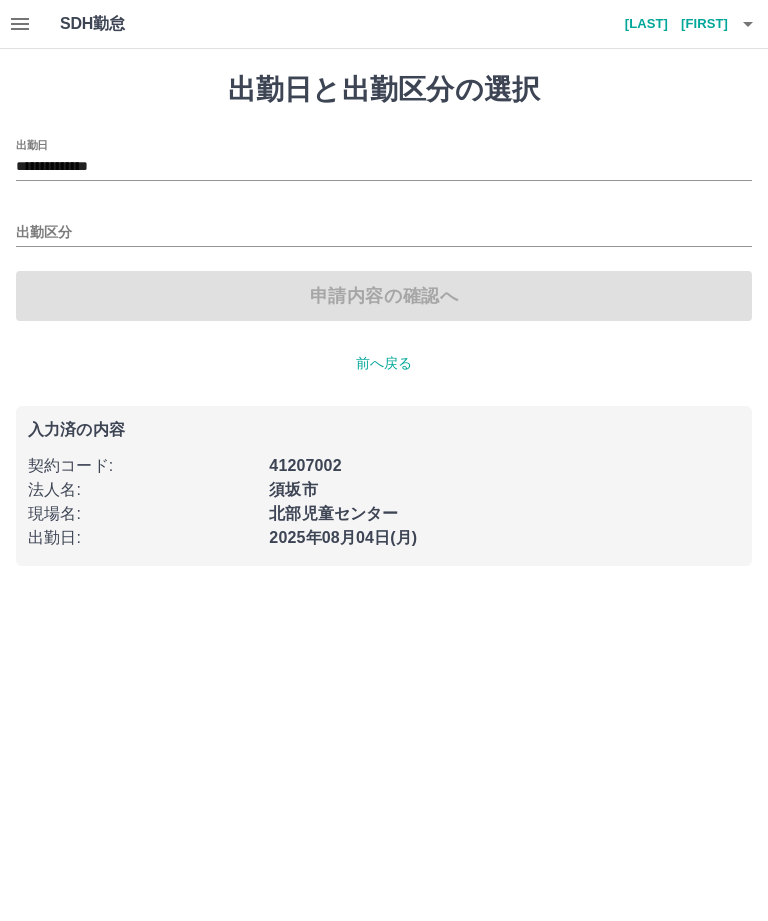 click on "出勤区分" at bounding box center [384, 226] 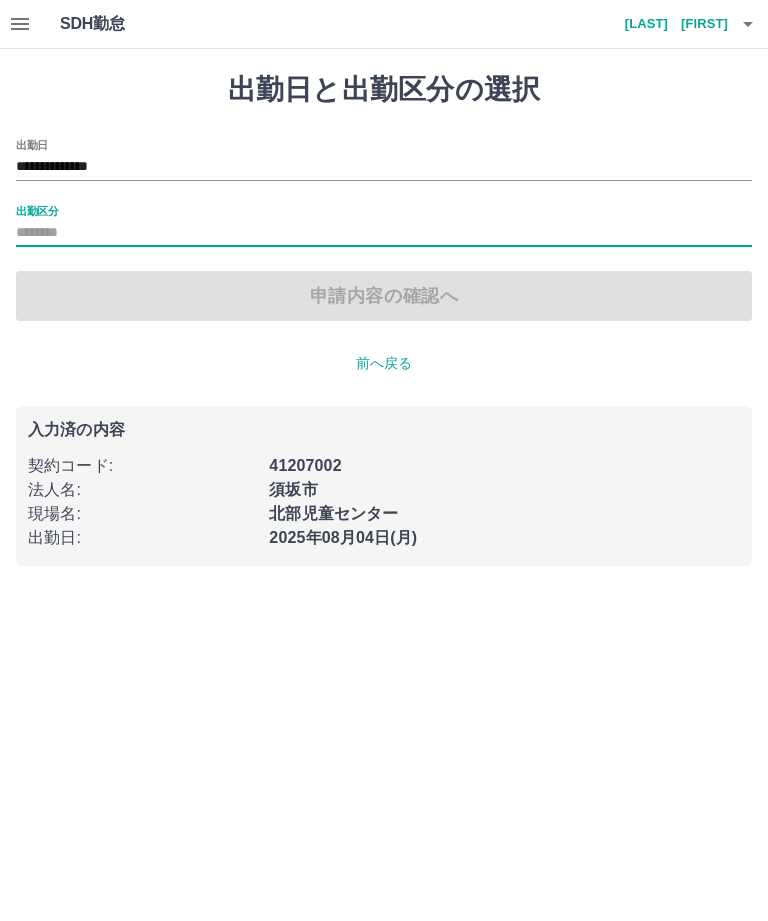 click on "出勤区分" at bounding box center [37, 210] 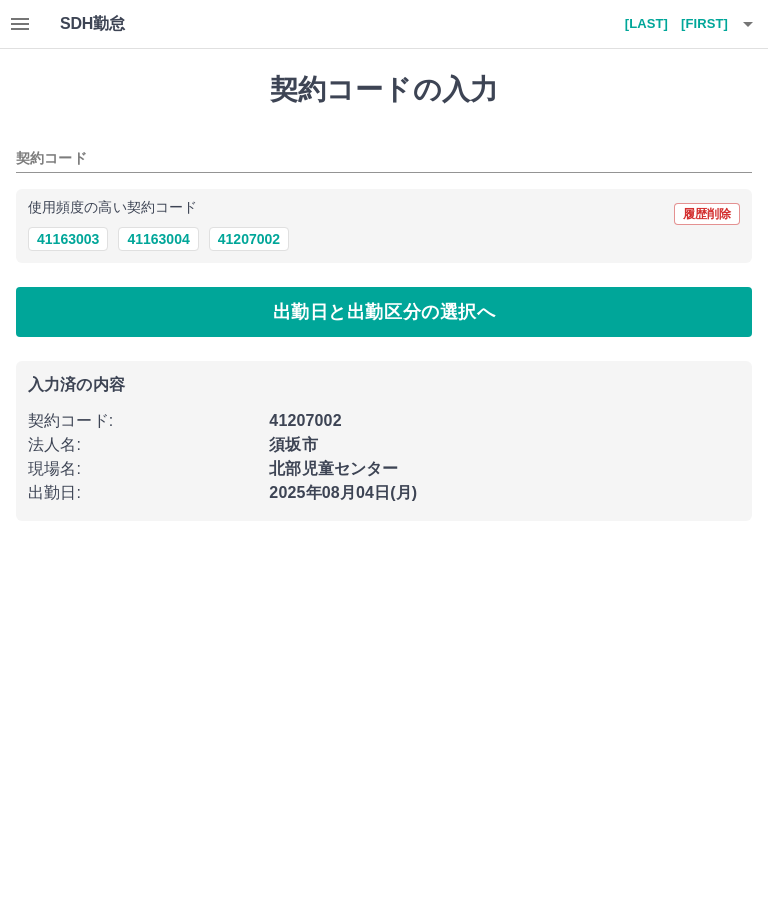 type on "********" 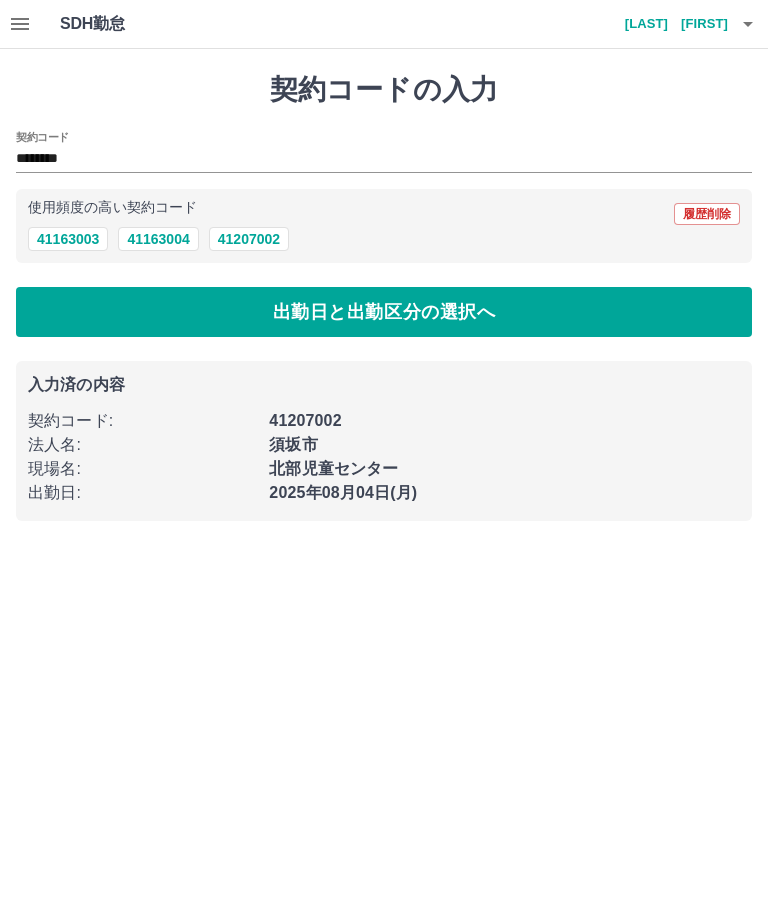 click on "出勤日と出勤区分の選択へ" at bounding box center [384, 312] 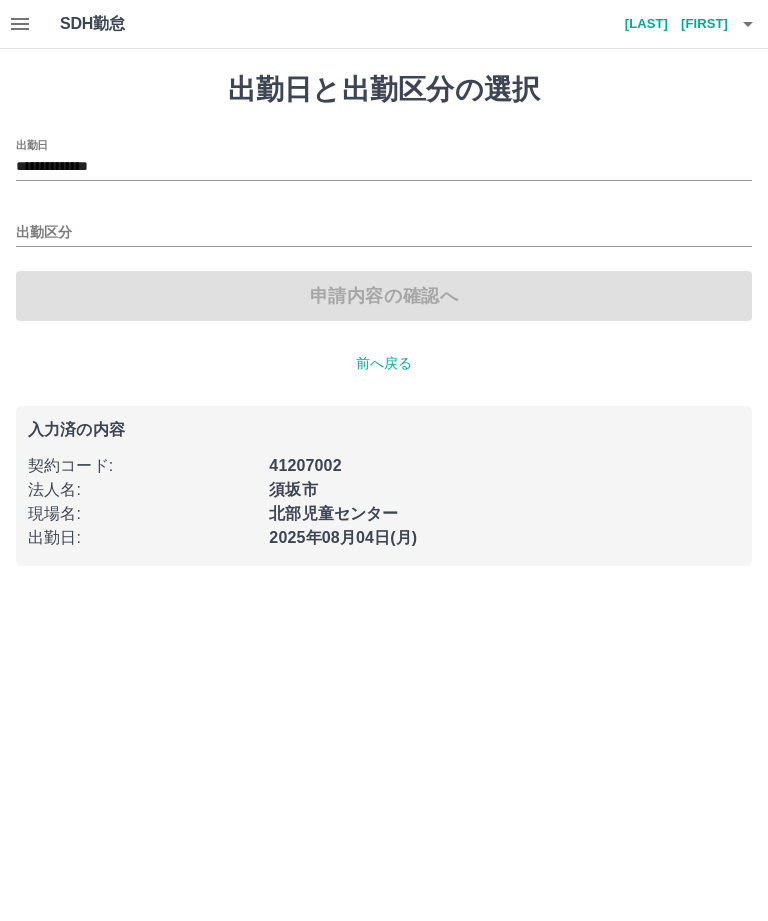 click on "出勤区分" at bounding box center (384, 226) 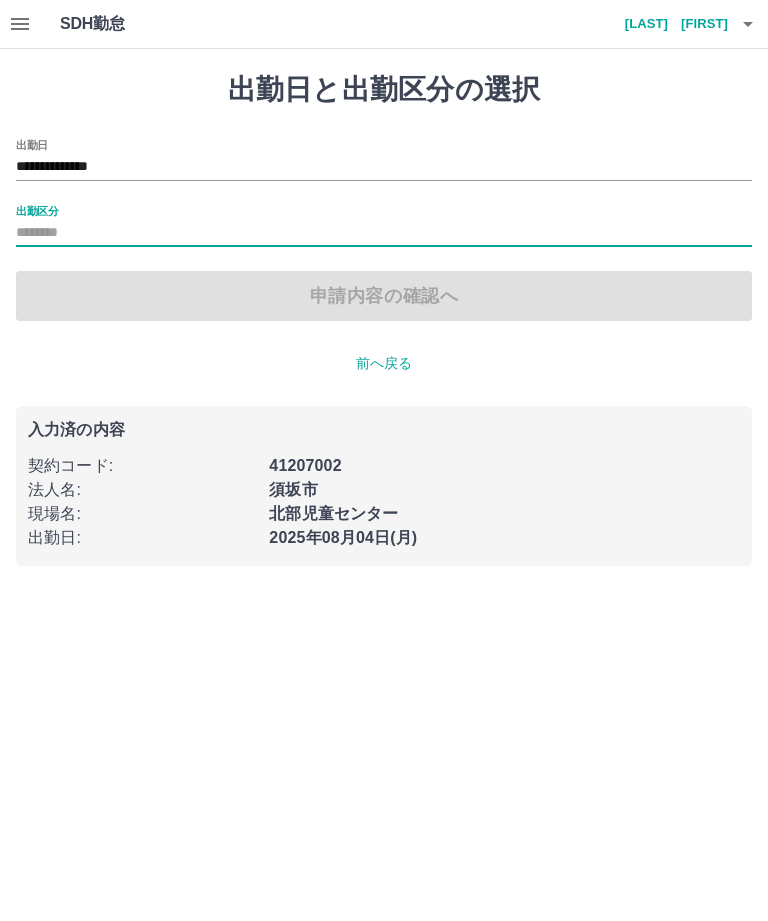 click on "出勤区分" at bounding box center [37, 210] 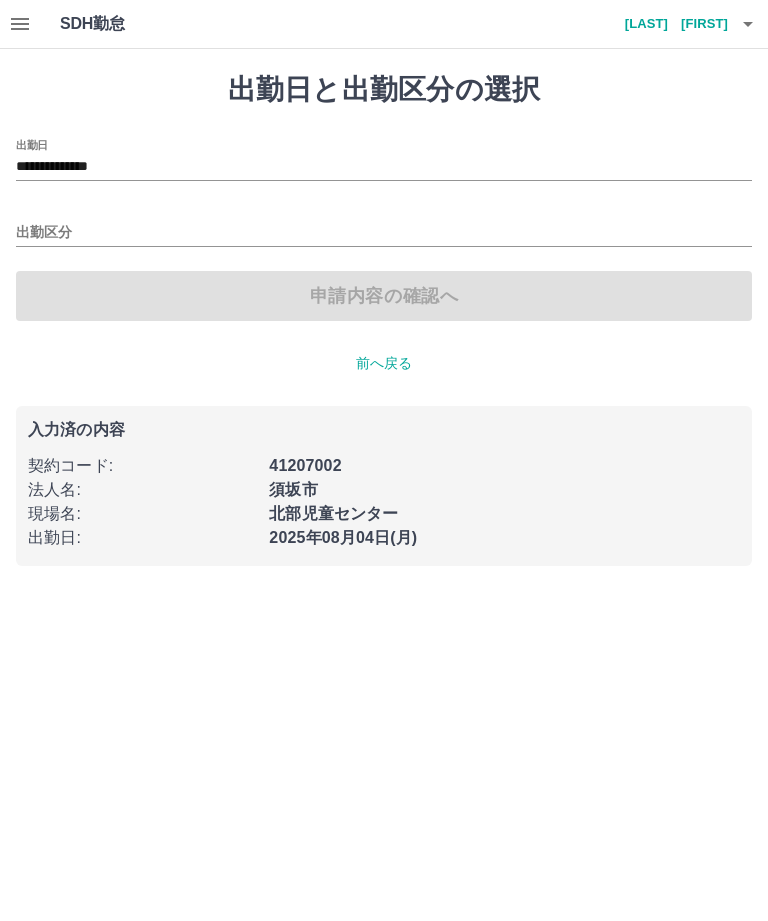 click on "出勤区分" at bounding box center (384, 233) 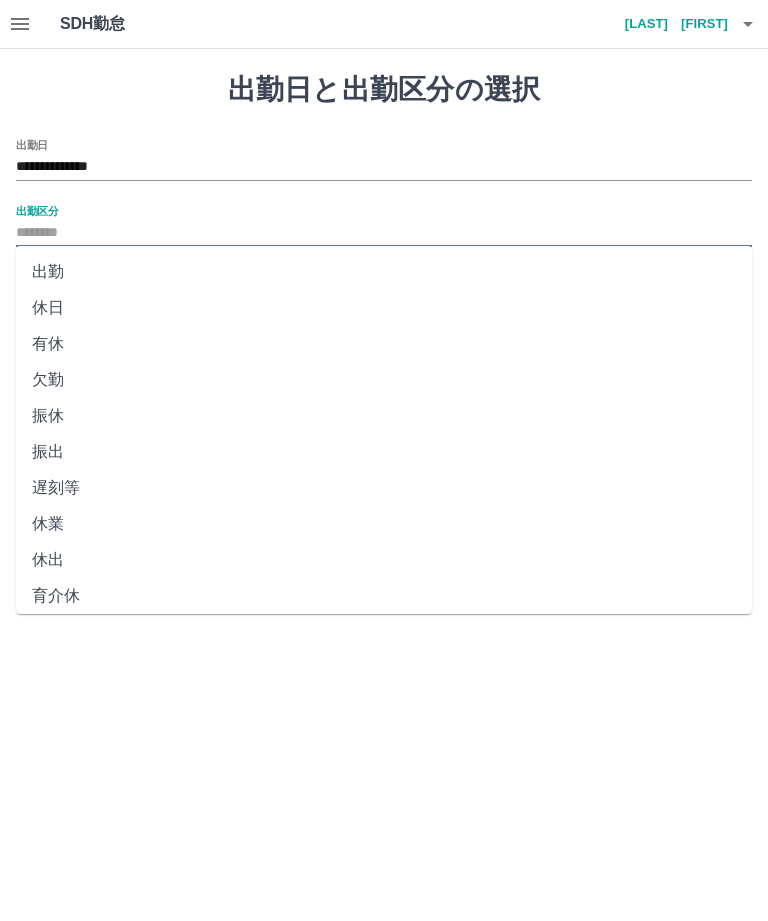 click on "出勤" at bounding box center (384, 272) 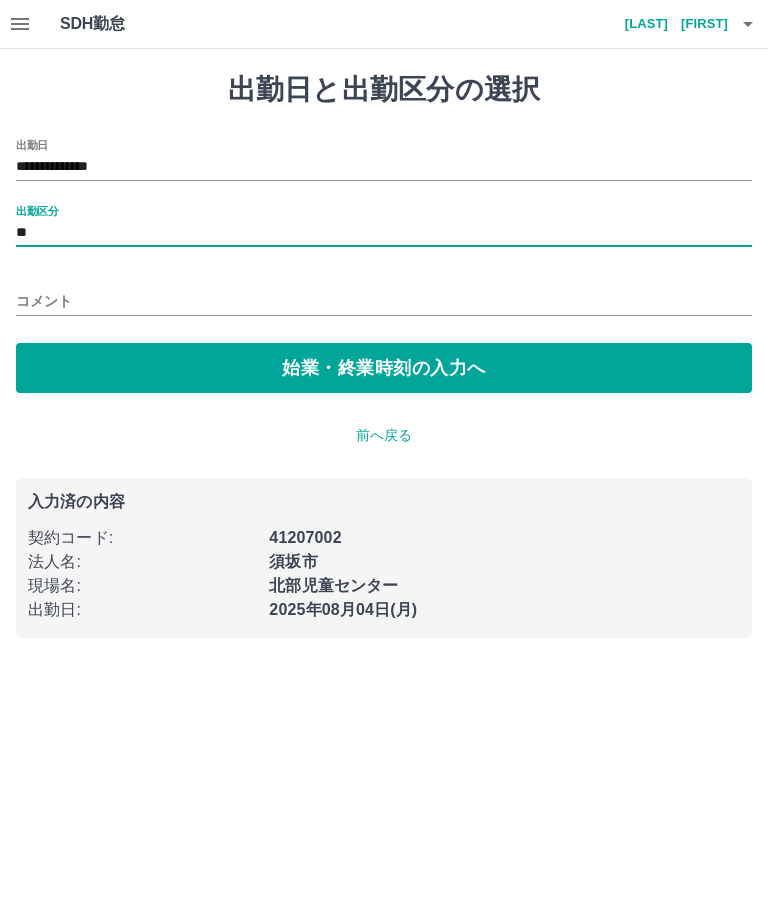 click on "**" at bounding box center [384, 233] 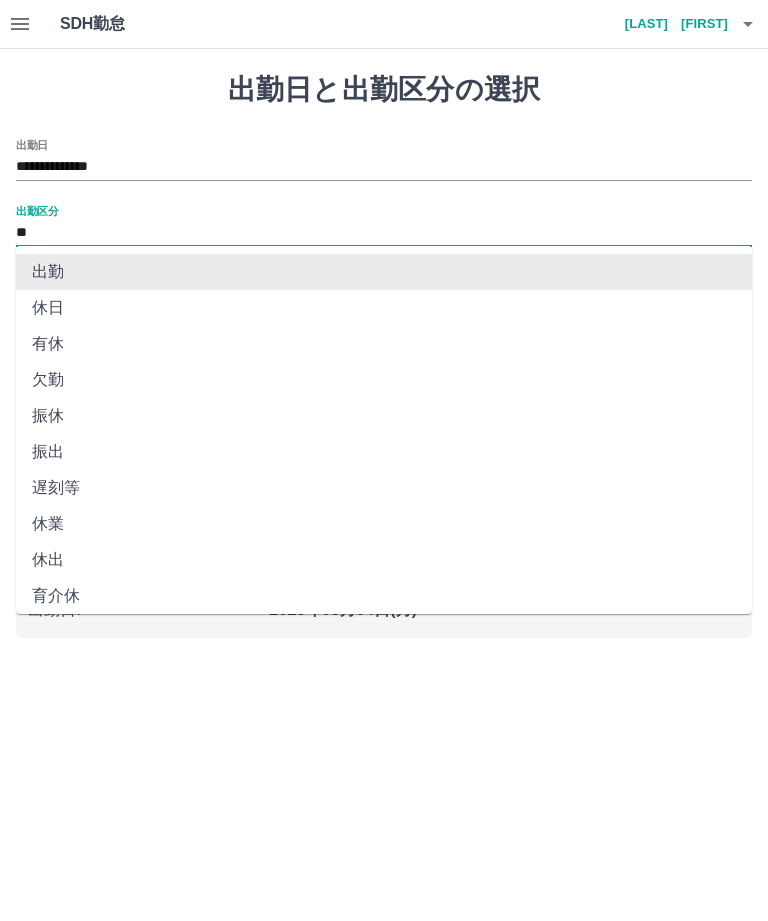 click on "**" at bounding box center [384, 233] 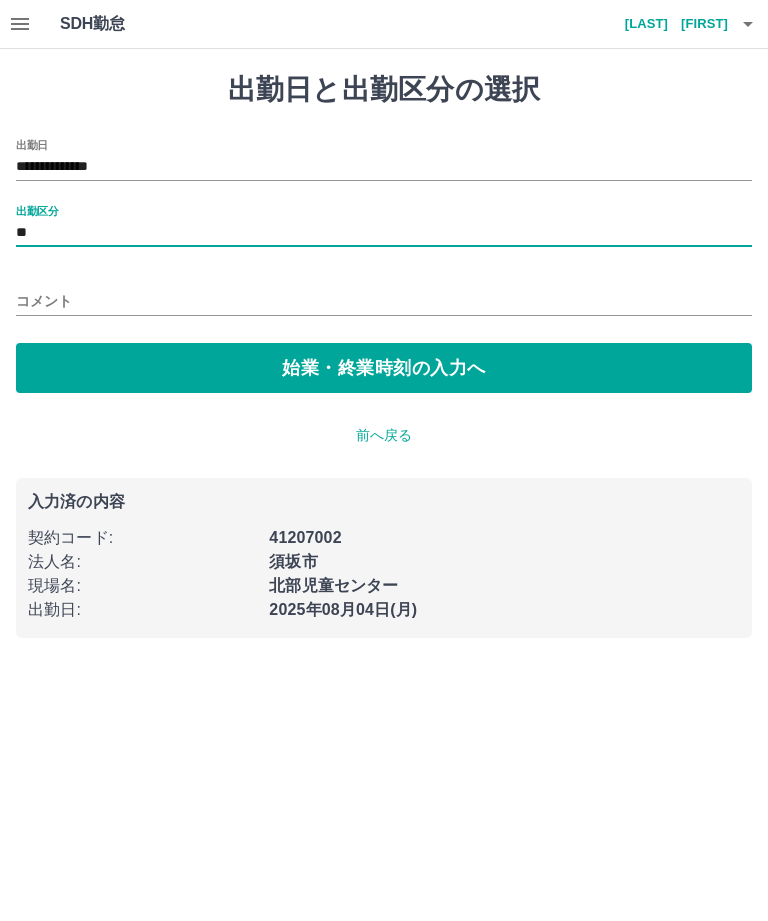 click on "始業・終業時刻の入力へ" at bounding box center [384, 368] 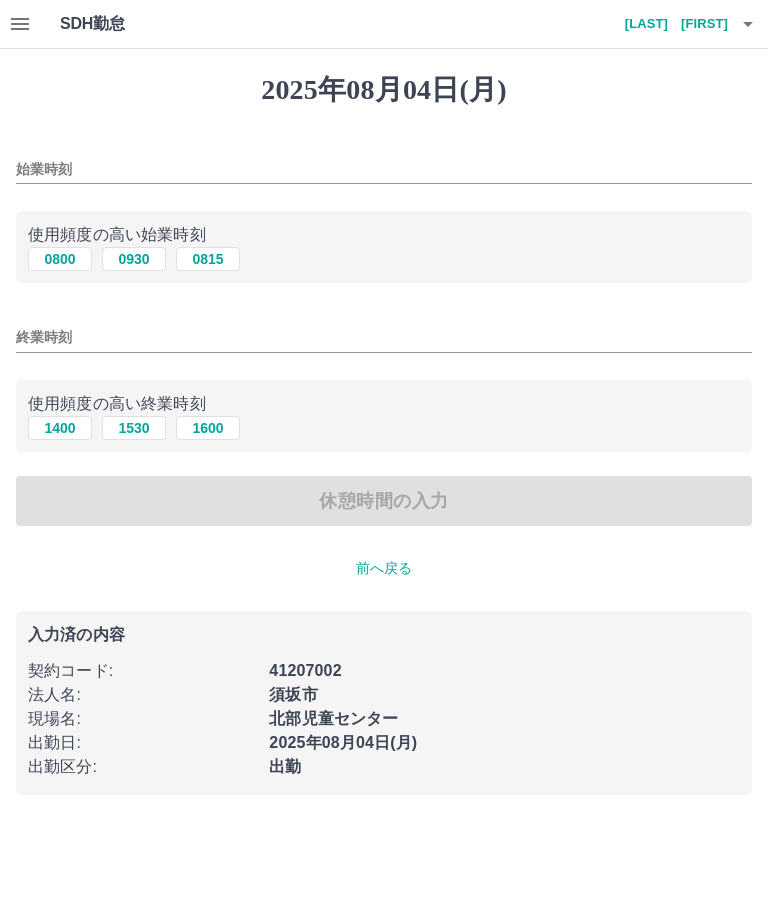 click on "始業時刻" at bounding box center (384, 169) 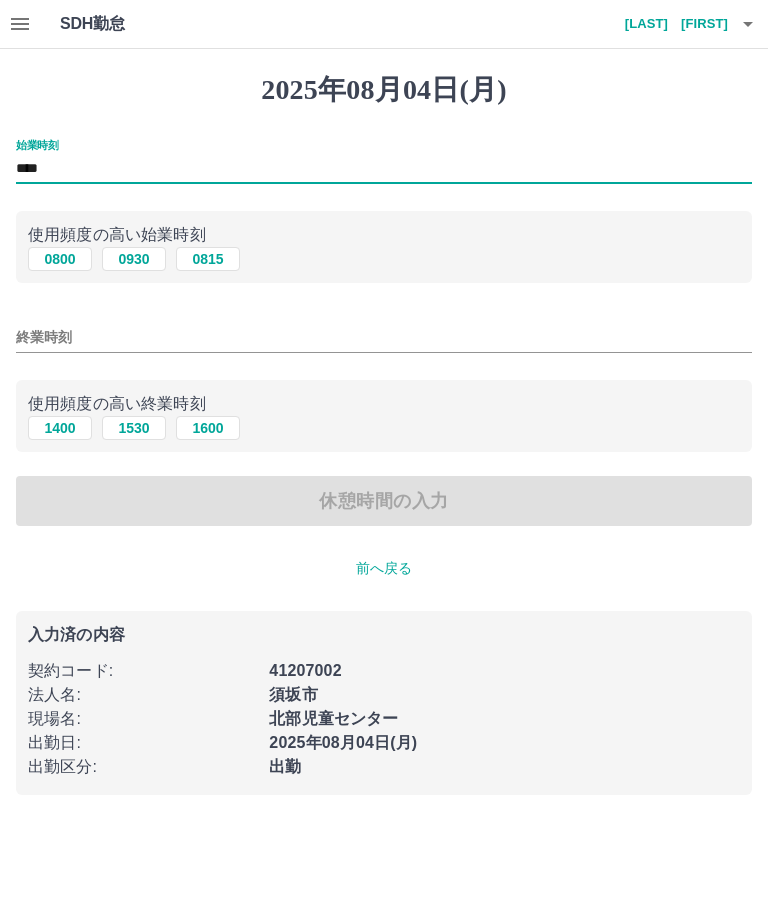 type on "****" 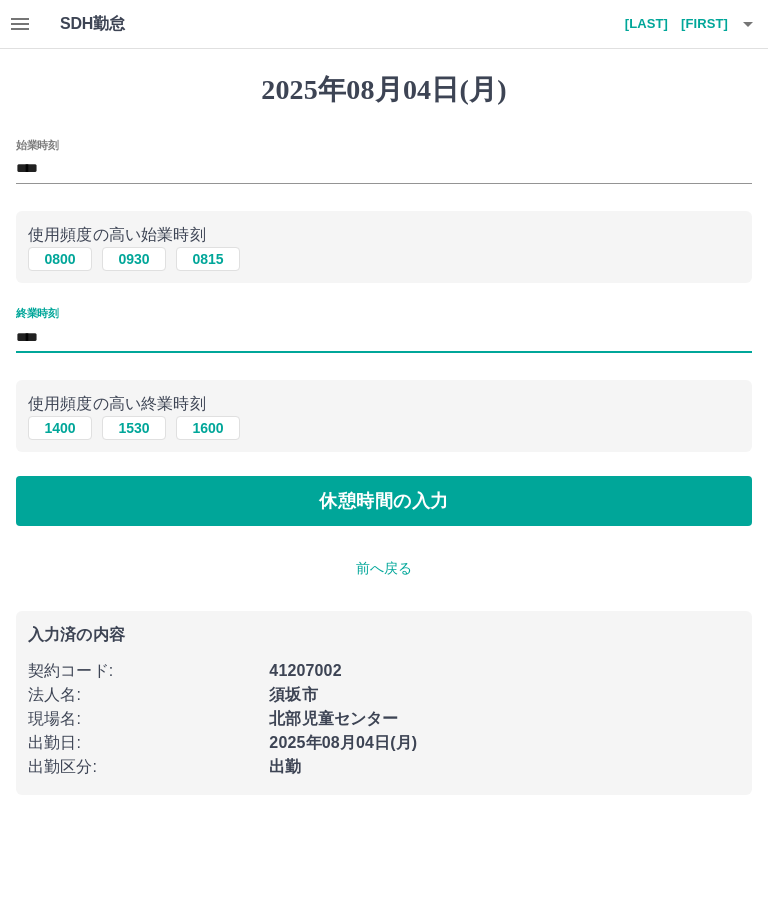 type on "****" 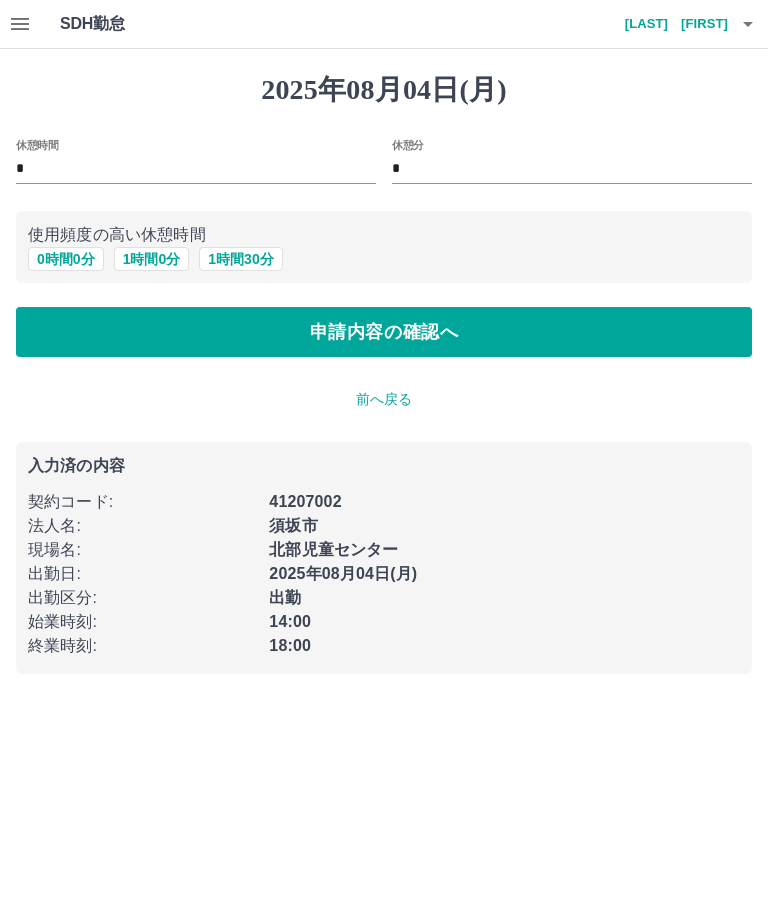 click on "申請内容の確認へ" at bounding box center (384, 332) 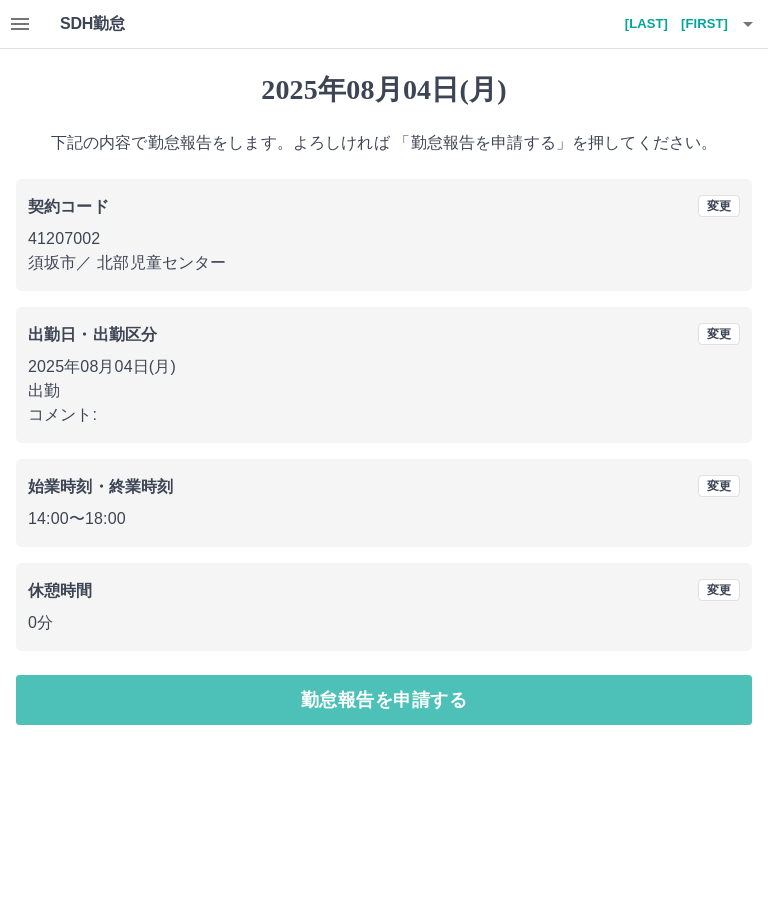click on "勤怠報告を申請する" at bounding box center (384, 700) 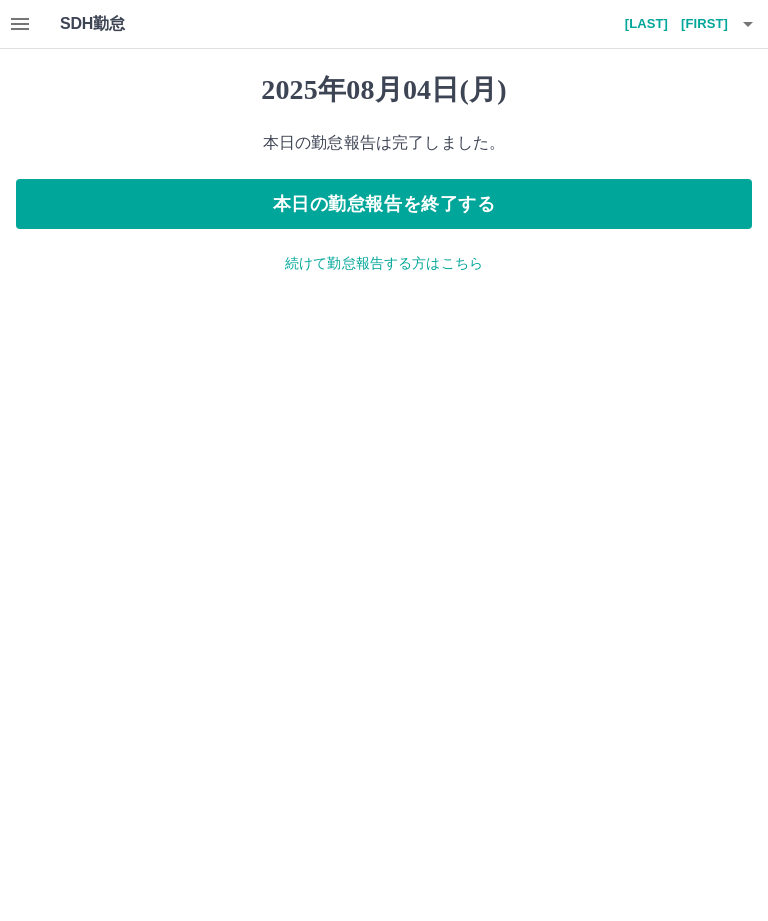 click on "本日の勤怠報告を終了する" at bounding box center (384, 204) 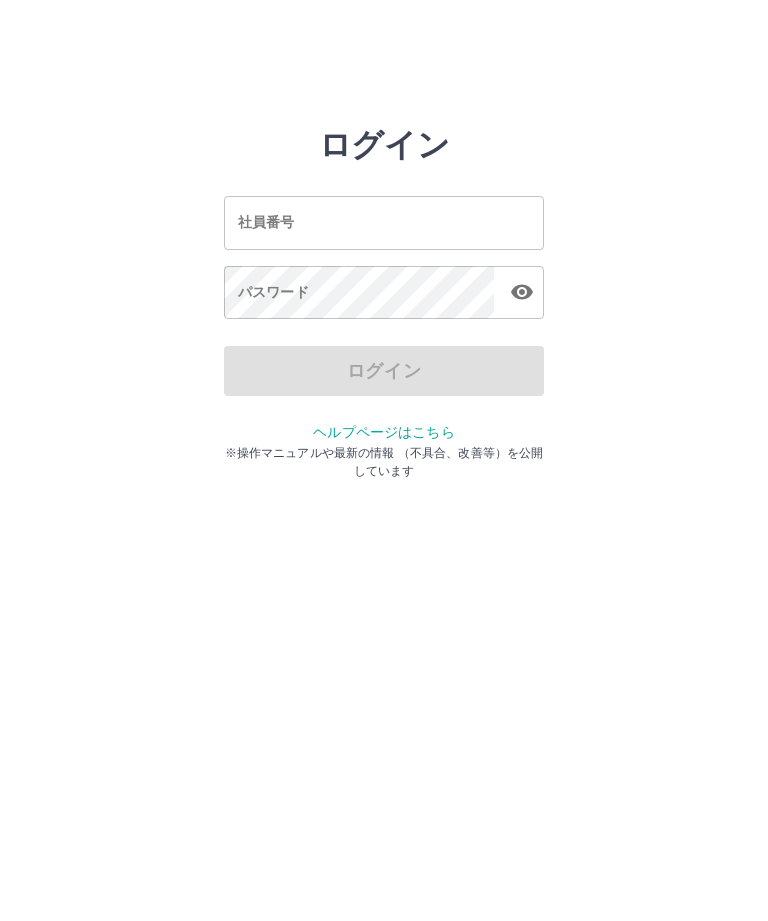 scroll, scrollTop: 0, scrollLeft: 0, axis: both 